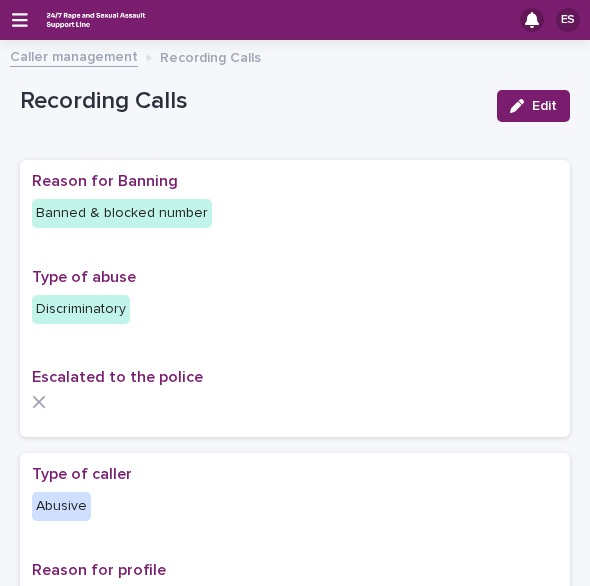 scroll, scrollTop: 0, scrollLeft: 0, axis: both 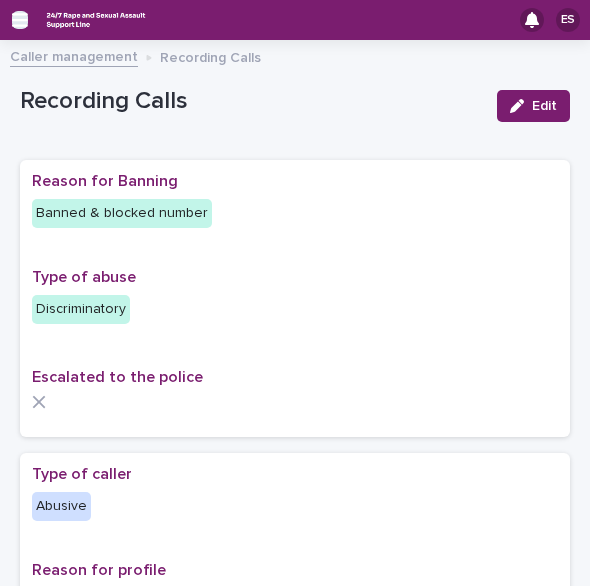 click 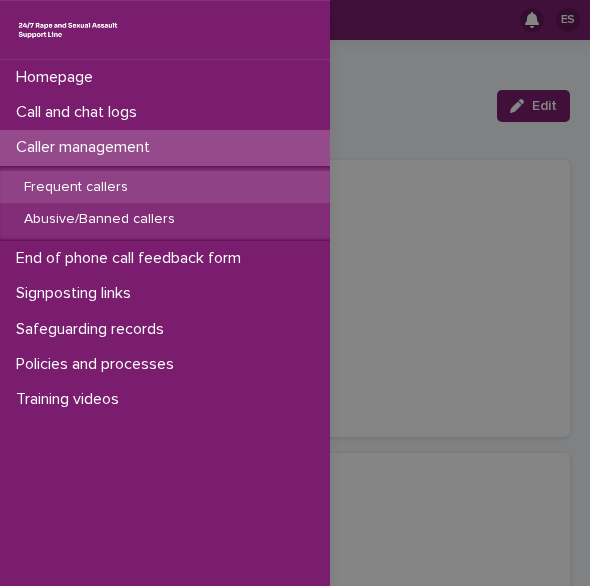 click on "Frequent callers" at bounding box center (165, 187) 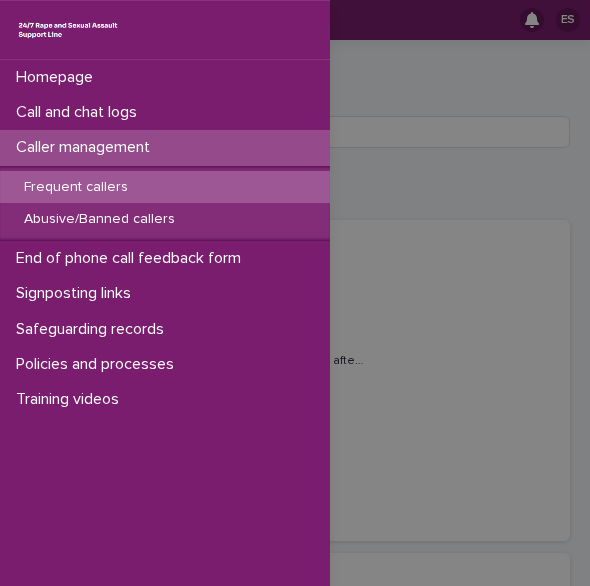 click on "Homepage Call and chat logs Caller management Frequent callers Abusive/Banned callers End of phone call feedback form Signposting links Safeguarding records Policies and processes Training videos" at bounding box center [295, 293] 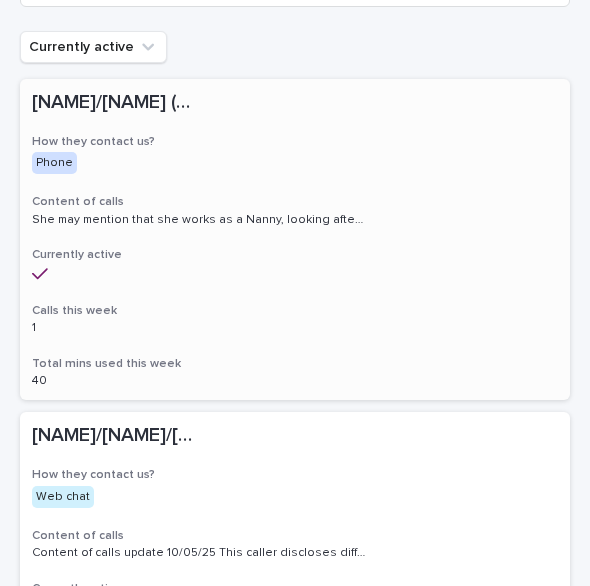 scroll, scrollTop: 220, scrollLeft: 0, axis: vertical 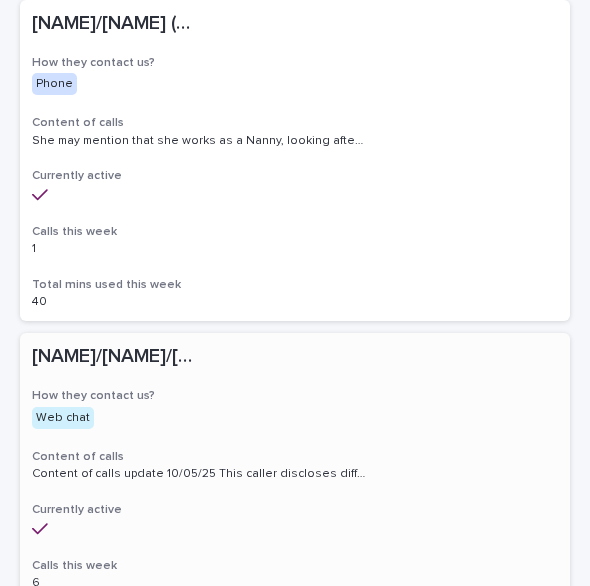 click on "[NAME]/[NAME]/[NAME]/[NAME]/[NAME]/[NAME] - Banned/Webchatter [NAME]/[NAME]/[NAME]/[NAME]/[NAME]/[NAME] - Banned/Webchatter
This caller discloses different sexual violence they have experienced, it is usually recent.
More recently they have been disclosing sexual violence perpetrated by a gang/group of perpetrators. Alongside what they have already disclosed.
They have mentioned having suicidal thoughts and also attempts.
They have also disclosed on multiple contacts that they are currently getting treated for cancer (Chemotherapy).
Chatter uses a variety of names like [NAME], [NAME], [NAME], [NAME], [NAME], [NAME], [NAME], [NAME], [NAME], [NAME].
Chatter will present in different ways.  She sometimes discusses being raped or experiencing domestic abuse by their partner / another perpetrator, or experiencing ritual abuse.
She will also often chat about some kind of loss, the loss of a child, her mum etc.    Currently active 6 6   90 90" at bounding box center (295, 494) 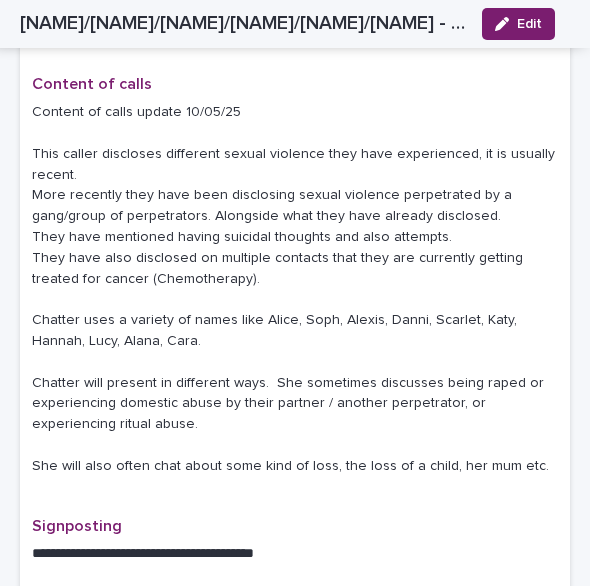 scroll, scrollTop: 972, scrollLeft: 0, axis: vertical 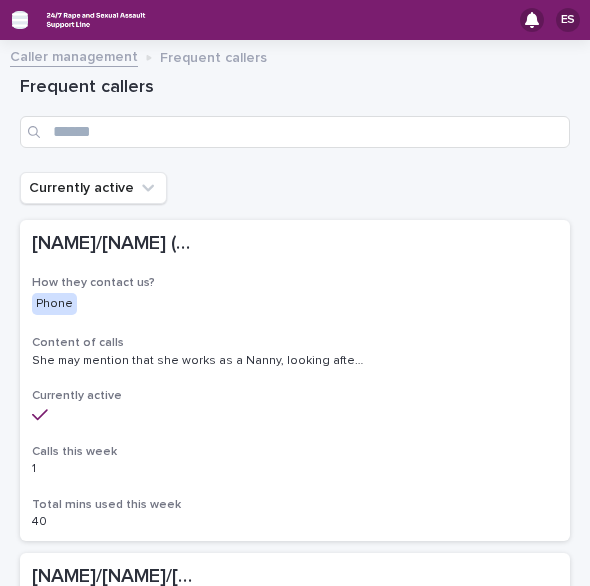 click 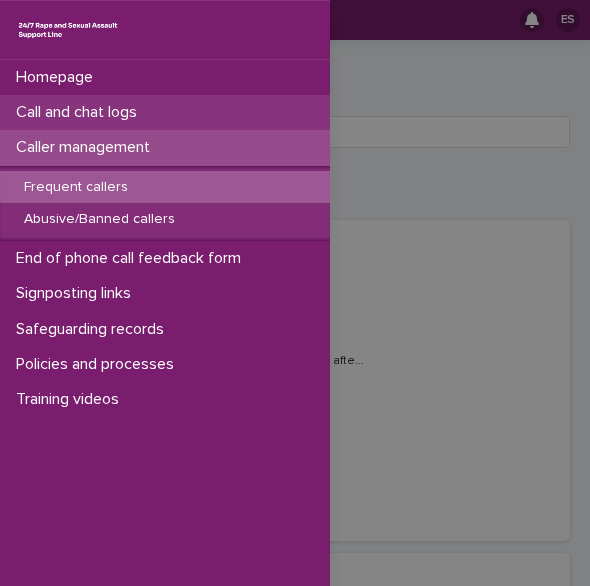 click on "Call and chat logs" at bounding box center [80, 112] 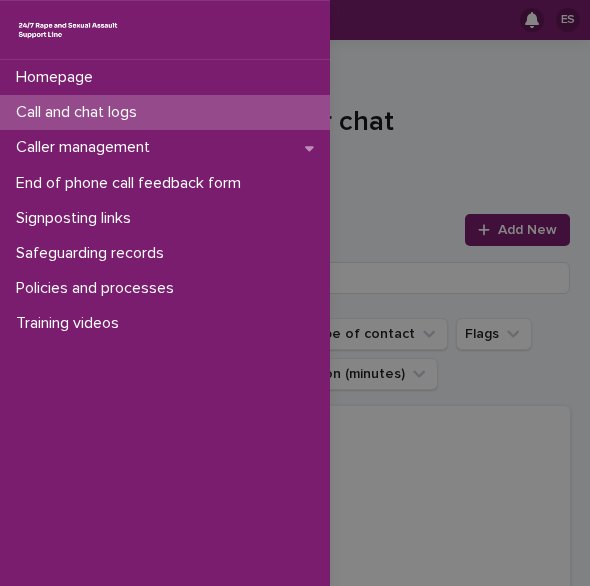 click on "Homepage Call and chat logs Caller management End of phone call feedback form Signposting links Safeguarding records Policies and processes Training videos" at bounding box center (295, 293) 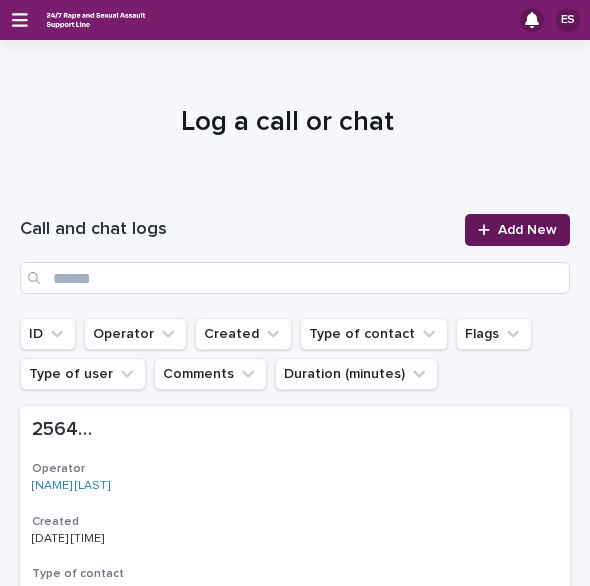 click on "Add New" at bounding box center (527, 230) 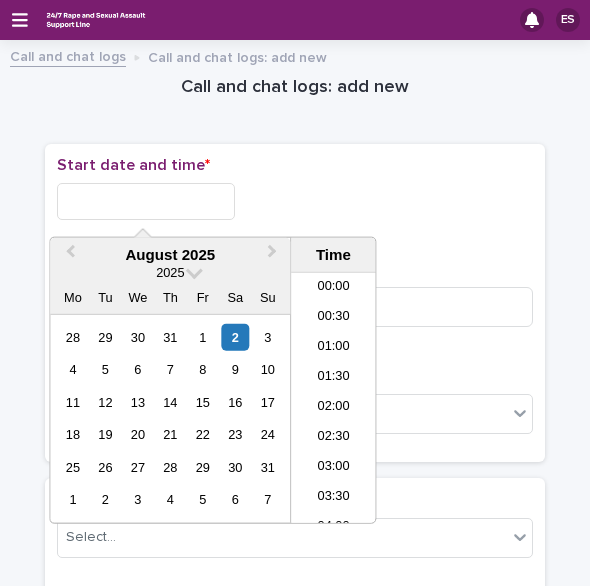 click at bounding box center [146, 201] 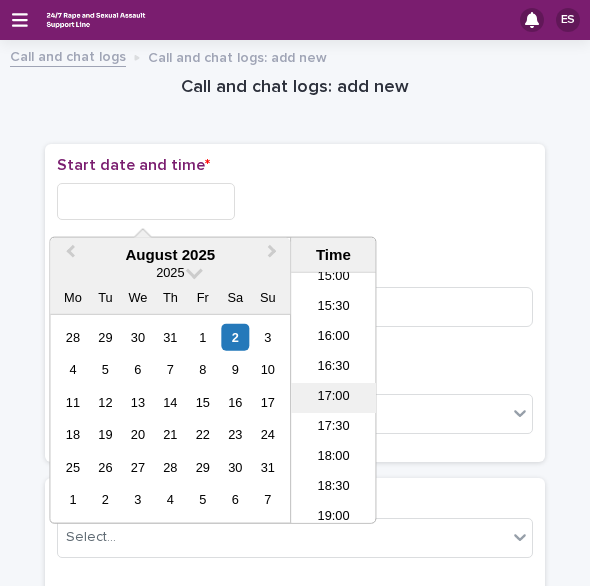 click on "17:00" at bounding box center [333, 398] 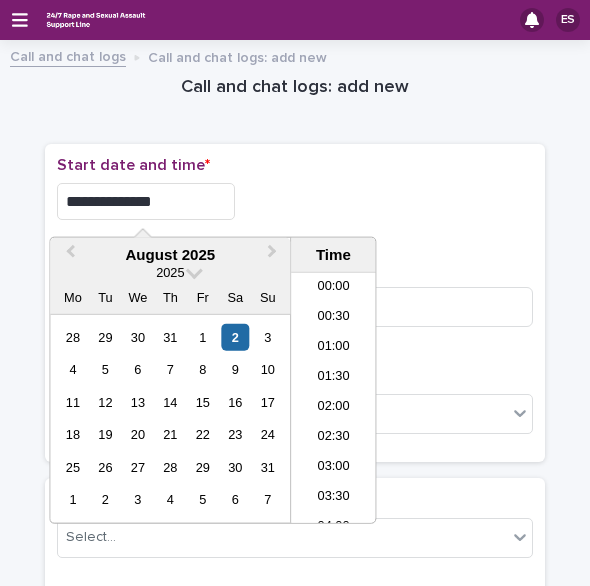 click on "**********" at bounding box center [146, 201] 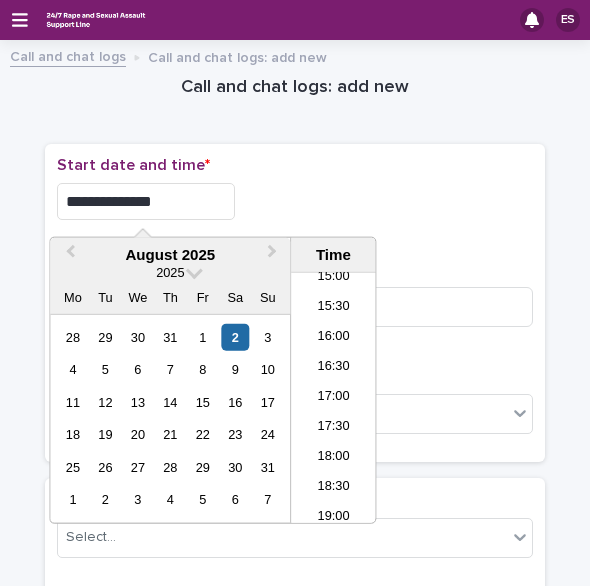 type on "**********" 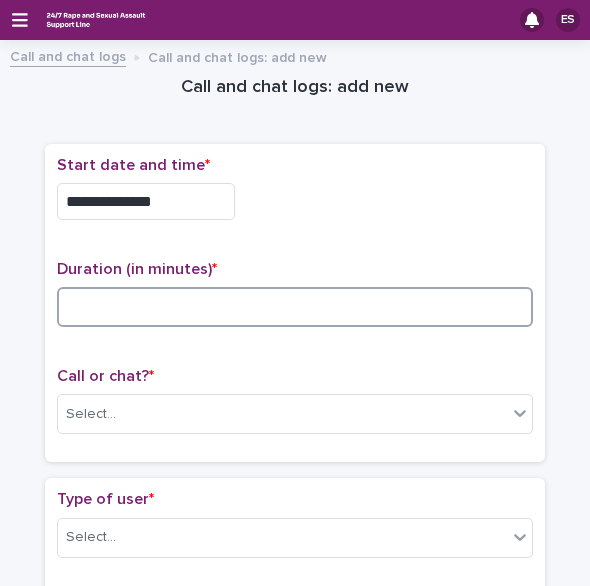 click at bounding box center [295, 307] 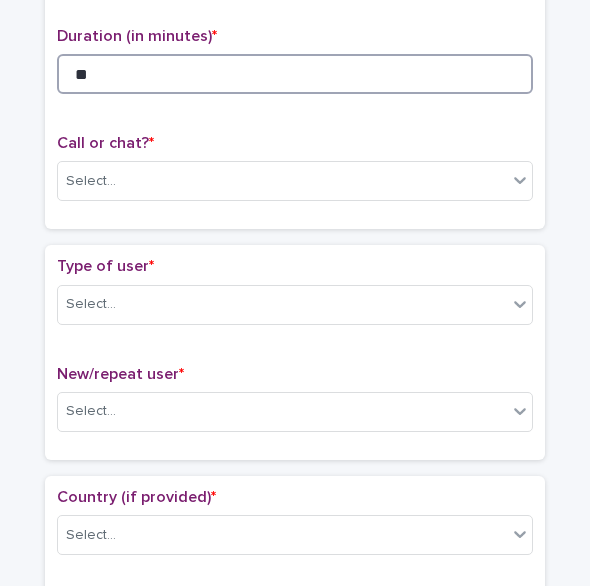 scroll, scrollTop: 234, scrollLeft: 0, axis: vertical 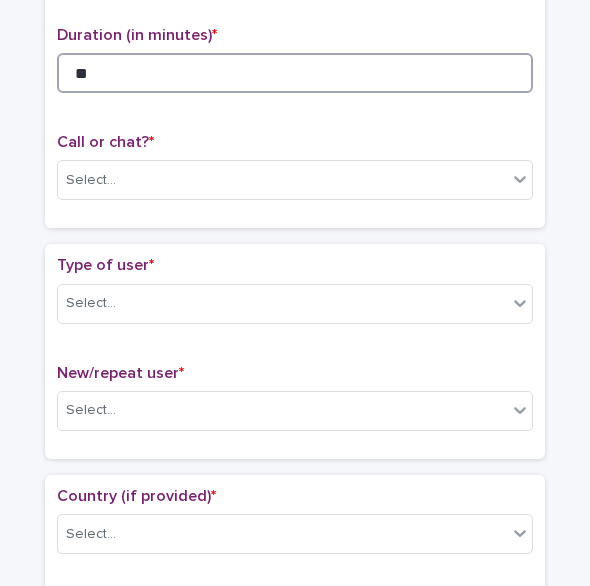 type on "**" 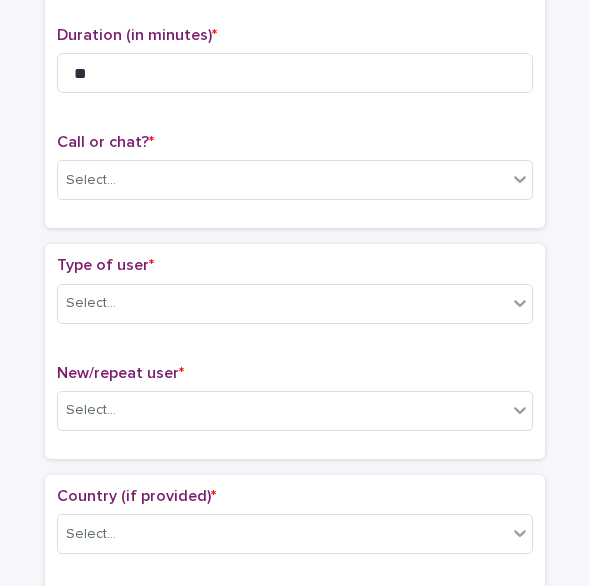 click on "Call or chat? *" at bounding box center [295, 142] 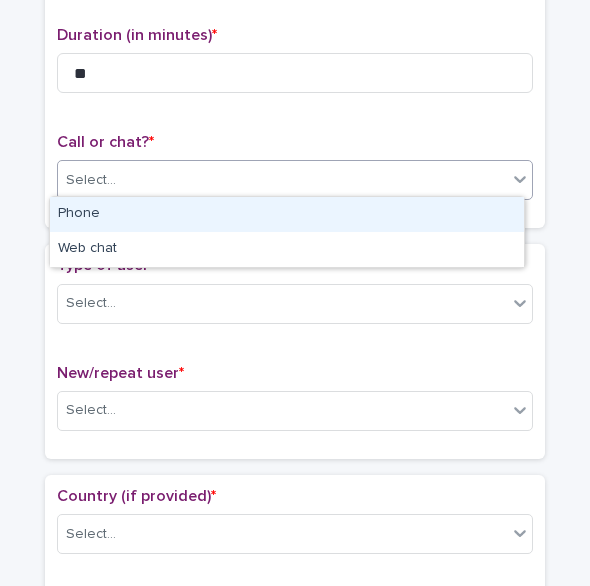click on "Select..." at bounding box center (91, 180) 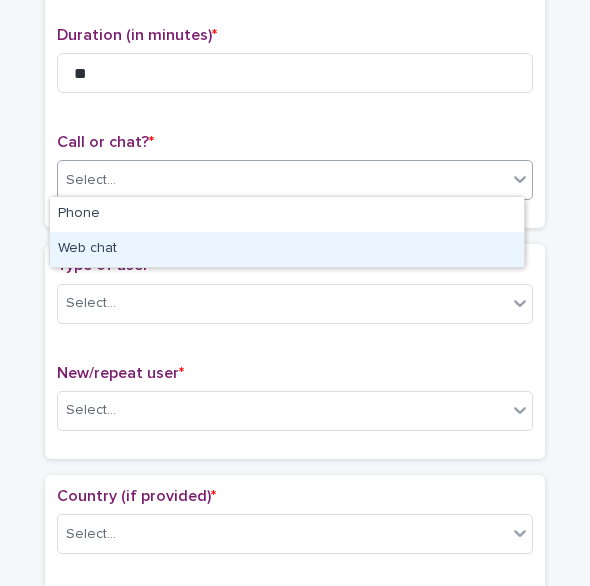 click on "Web chat" at bounding box center [287, 249] 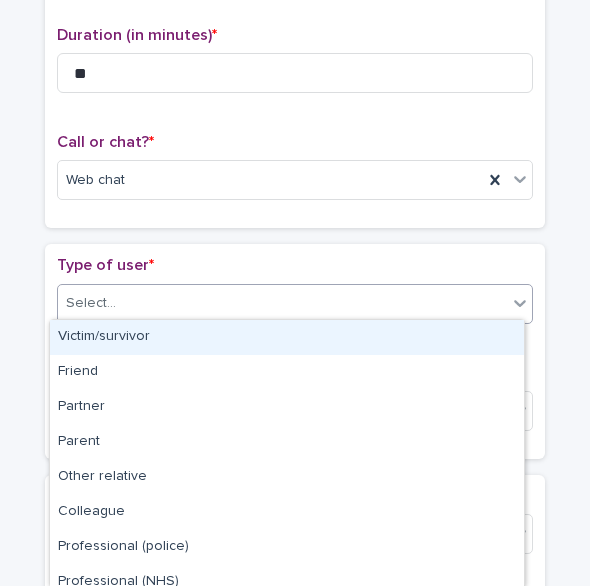 drag, startPoint x: 95, startPoint y: 298, endPoint x: 106, endPoint y: 324, distance: 28.231188 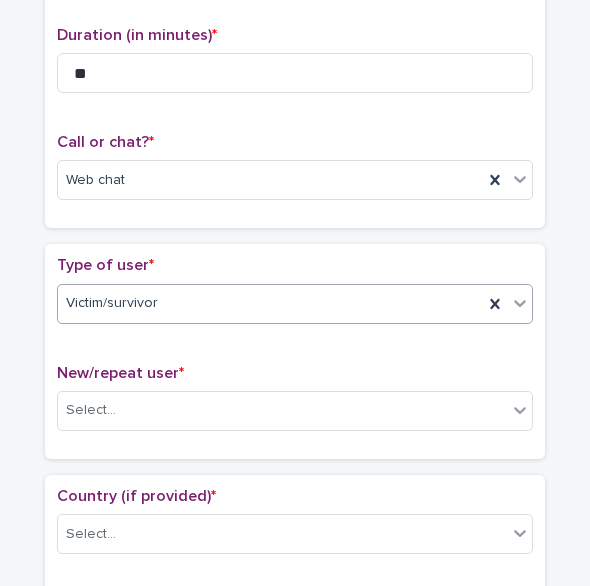 scroll, scrollTop: 374, scrollLeft: 0, axis: vertical 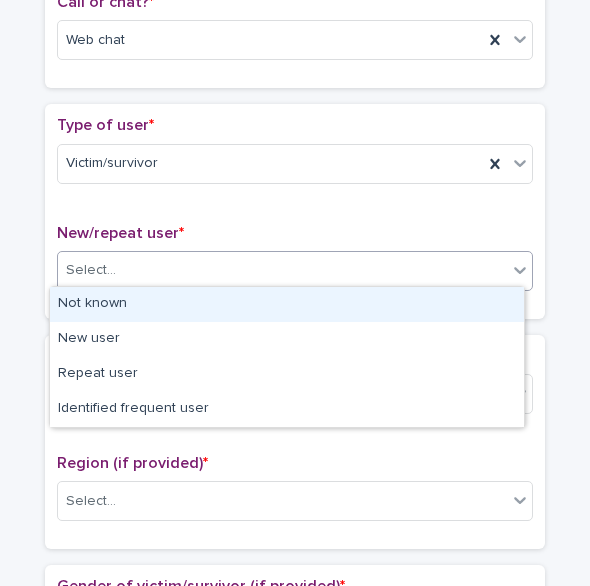 drag, startPoint x: 122, startPoint y: 267, endPoint x: 112, endPoint y: 298, distance: 32.572994 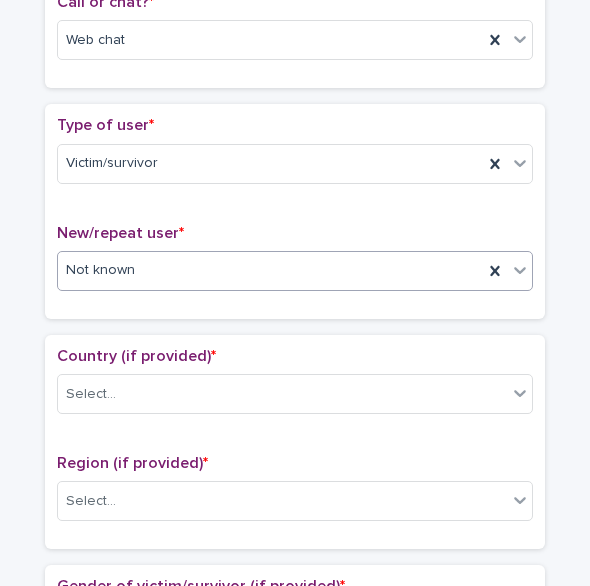 scroll, scrollTop: 452, scrollLeft: 0, axis: vertical 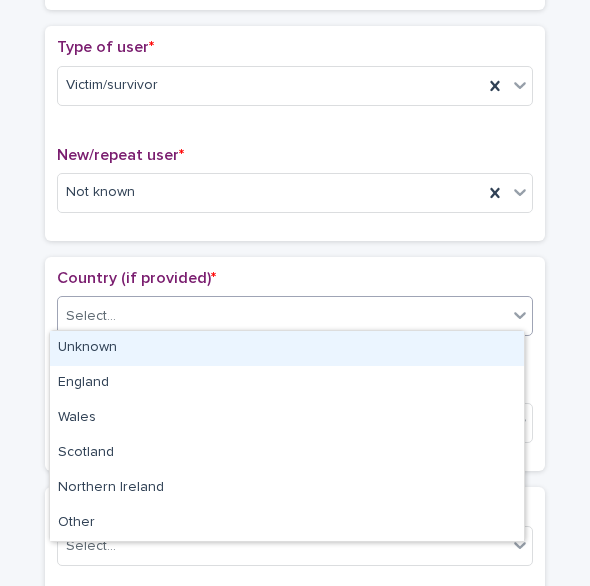 click on "Select..." at bounding box center [282, 316] 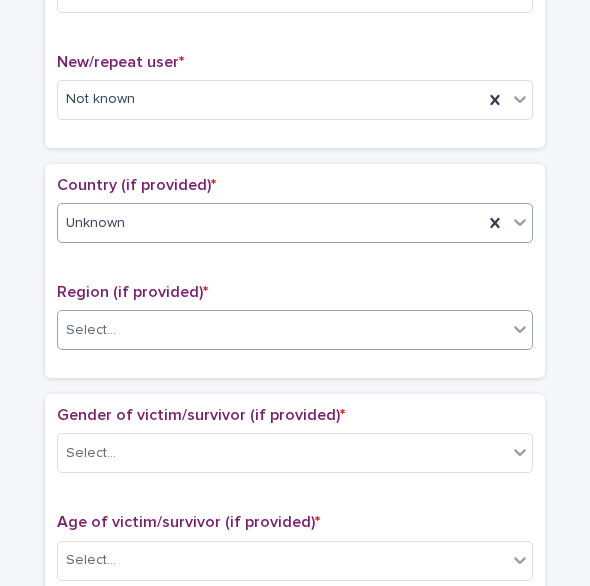 scroll, scrollTop: 546, scrollLeft: 0, axis: vertical 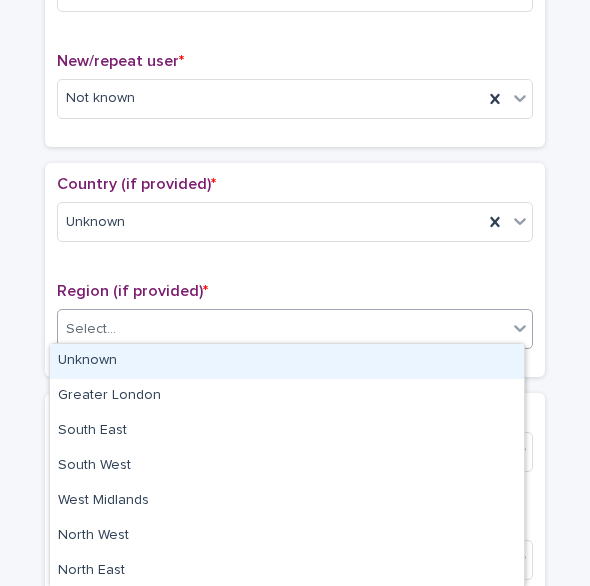 click on "Select..." at bounding box center (91, 329) 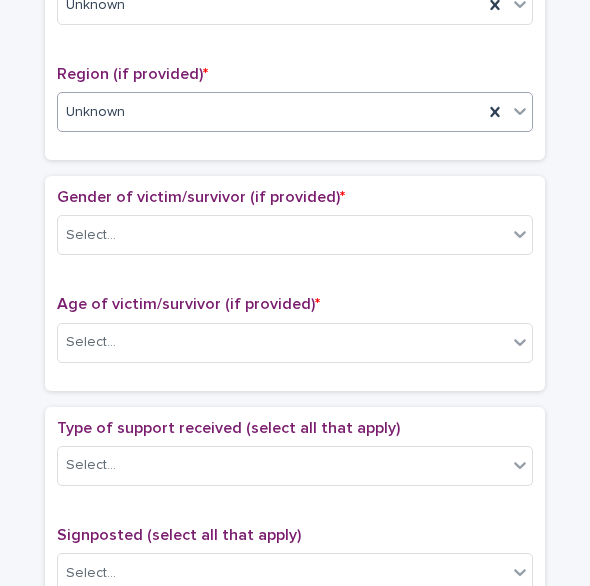 scroll, scrollTop: 764, scrollLeft: 0, axis: vertical 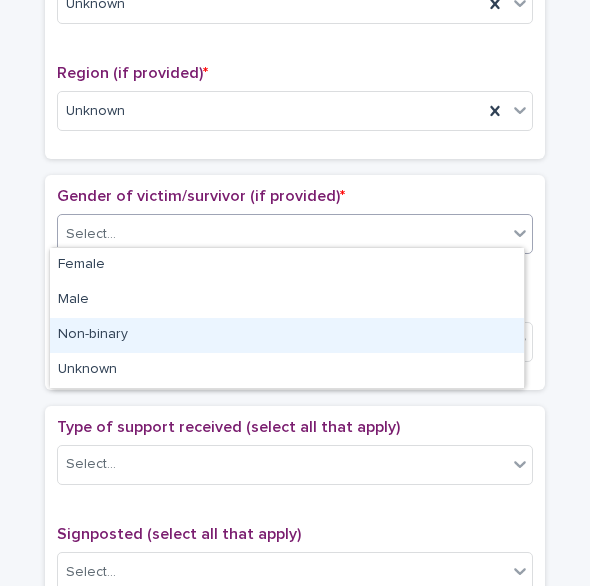 click on "**********" at bounding box center [295, 293] 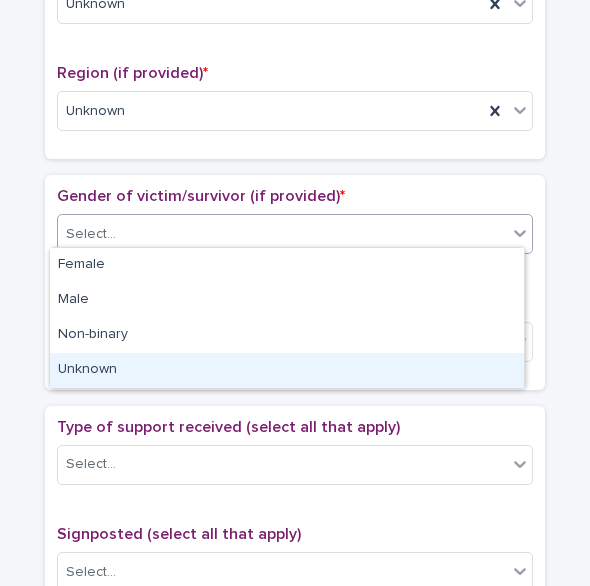 click on "Unknown" at bounding box center [287, 370] 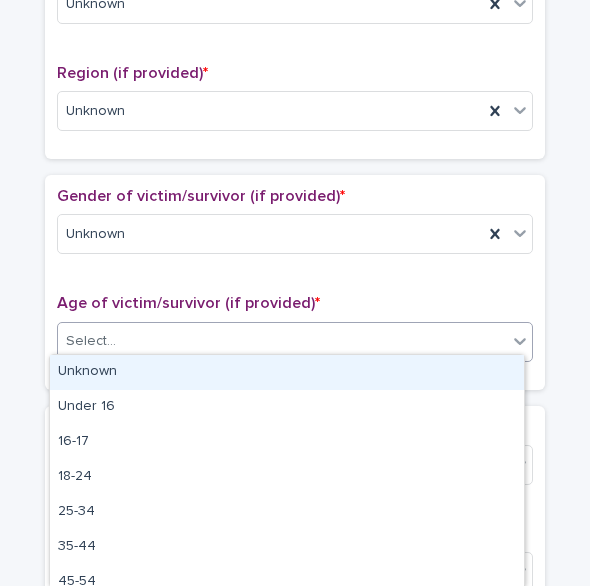 click on "Select..." at bounding box center (282, 341) 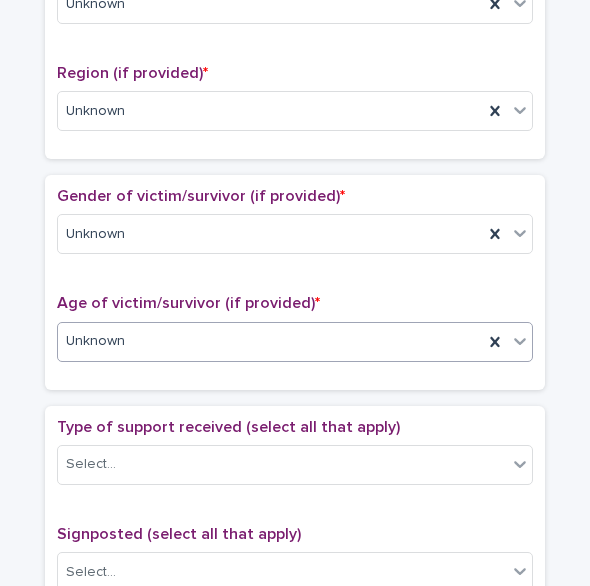 scroll, scrollTop: 878, scrollLeft: 0, axis: vertical 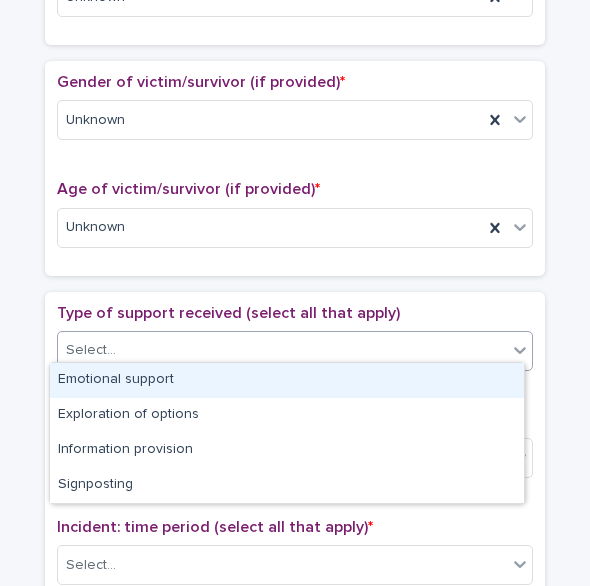 drag, startPoint x: 108, startPoint y: 347, endPoint x: 93, endPoint y: 385, distance: 40.853397 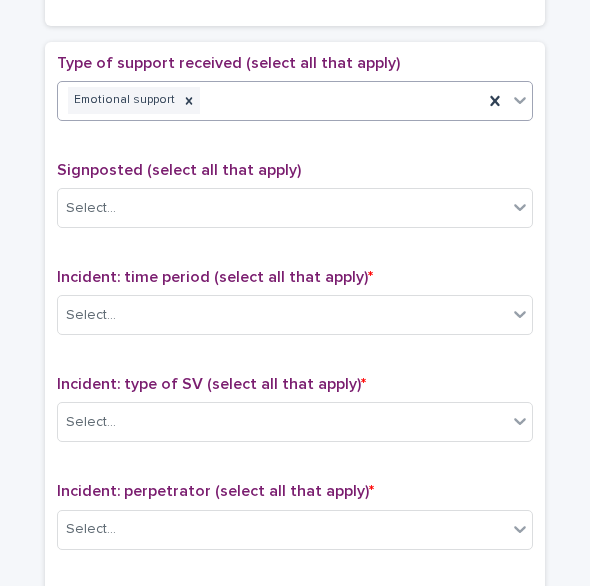 scroll, scrollTop: 1129, scrollLeft: 0, axis: vertical 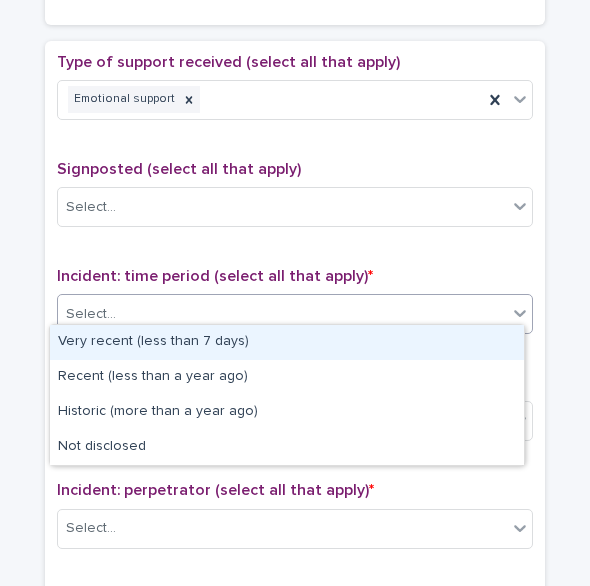 click on "Select..." at bounding box center (282, 314) 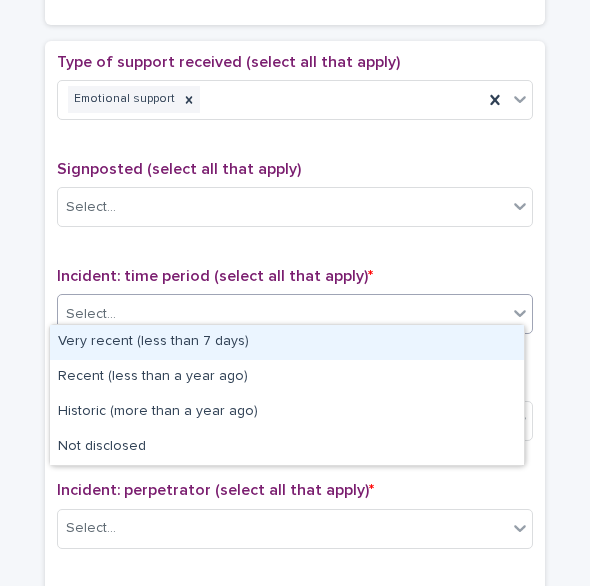 click on "Very recent (less than 7 days)" at bounding box center [287, 342] 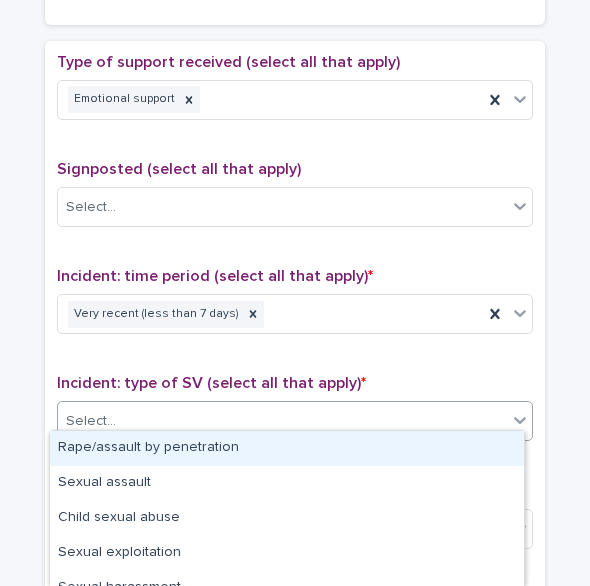 click on "Select..." at bounding box center [282, 421] 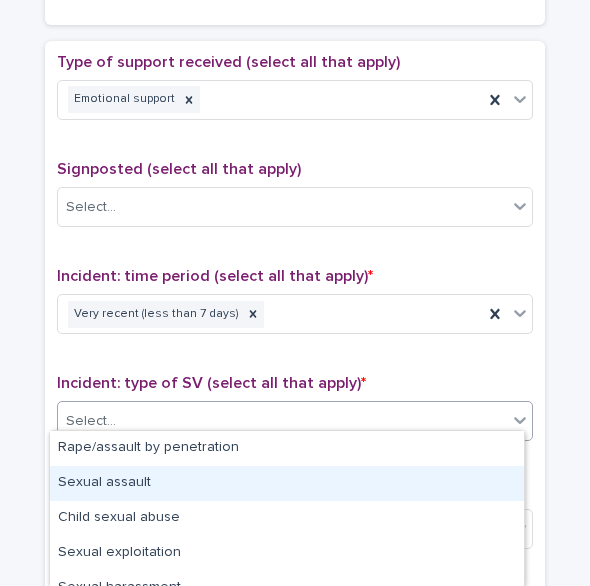 click on "Sexual assault" at bounding box center (287, 483) 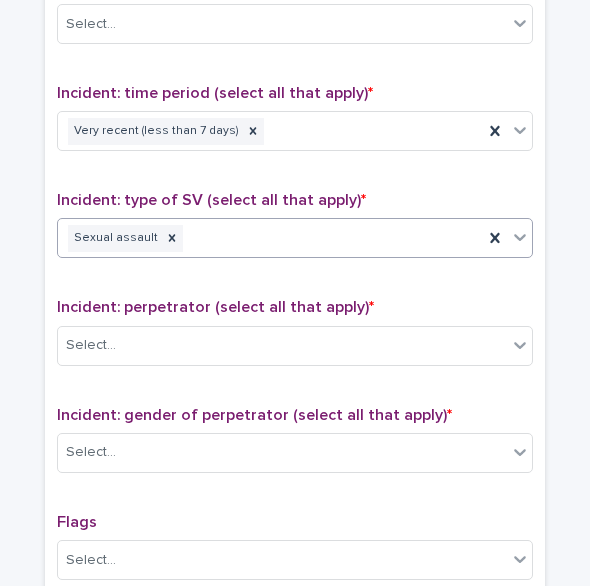 scroll, scrollTop: 1313, scrollLeft: 0, axis: vertical 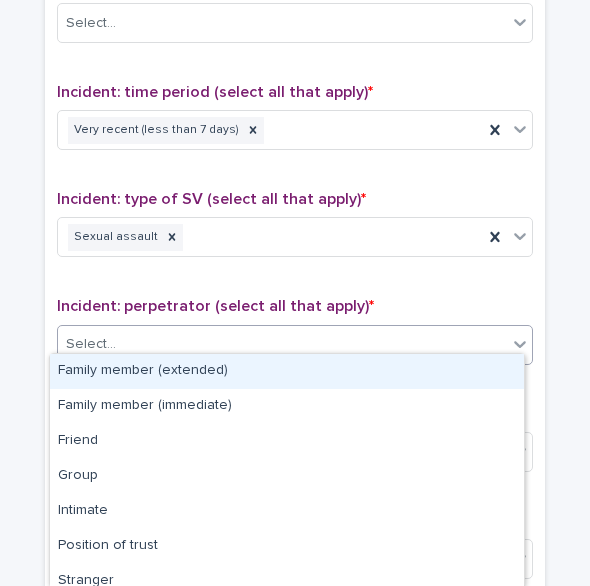 click on "Select..." at bounding box center (282, 344) 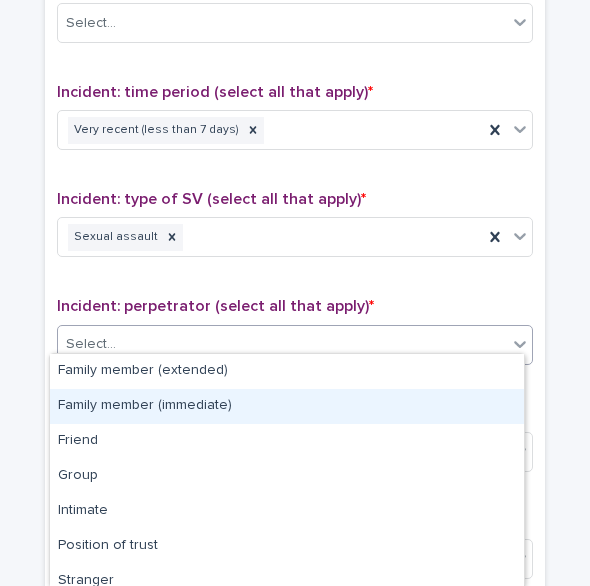 scroll, scrollTop: 152, scrollLeft: 0, axis: vertical 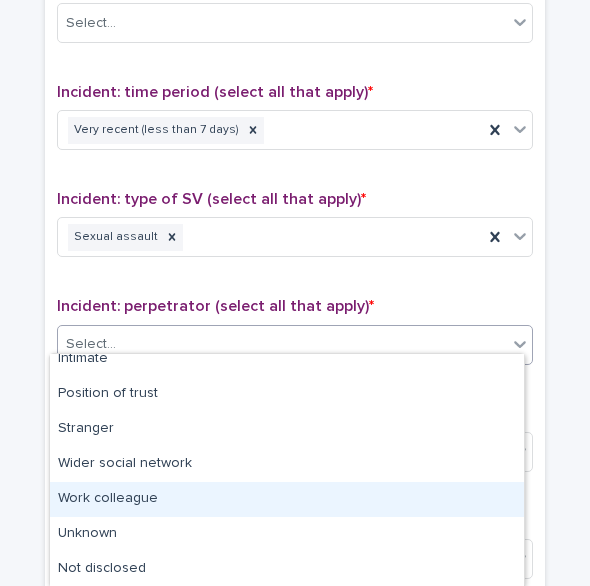 click on "Work colleague" at bounding box center (287, 499) 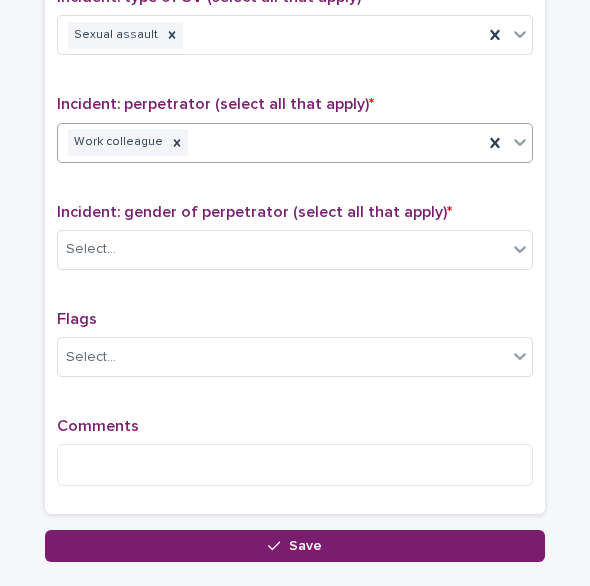 scroll, scrollTop: 1519, scrollLeft: 0, axis: vertical 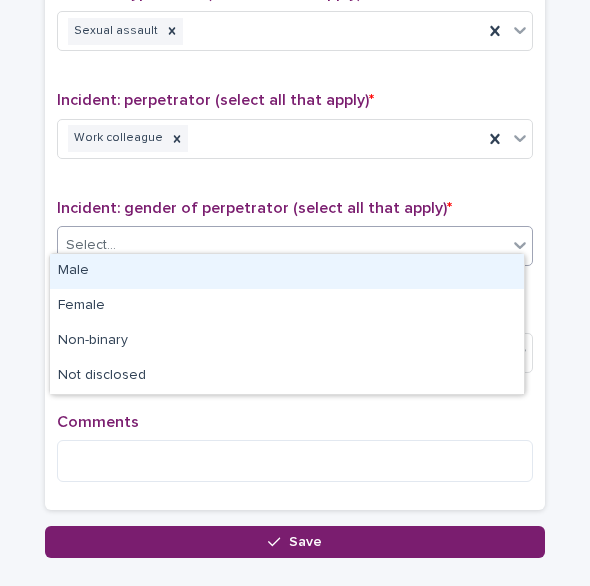 click on "Select..." at bounding box center [282, 245] 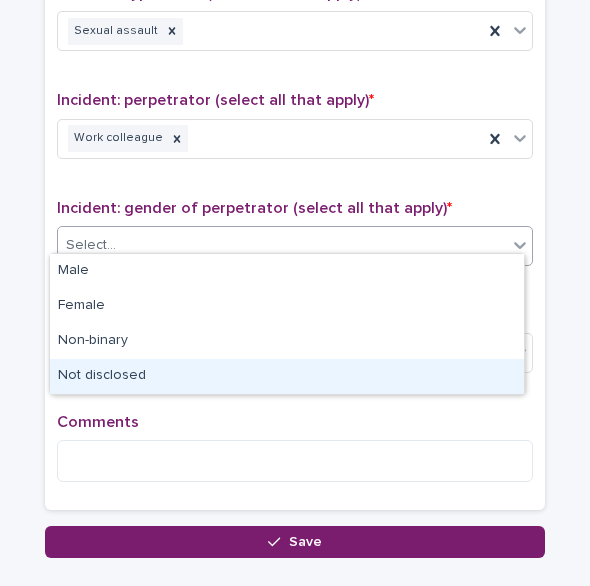 click on "Not disclosed" at bounding box center (287, 376) 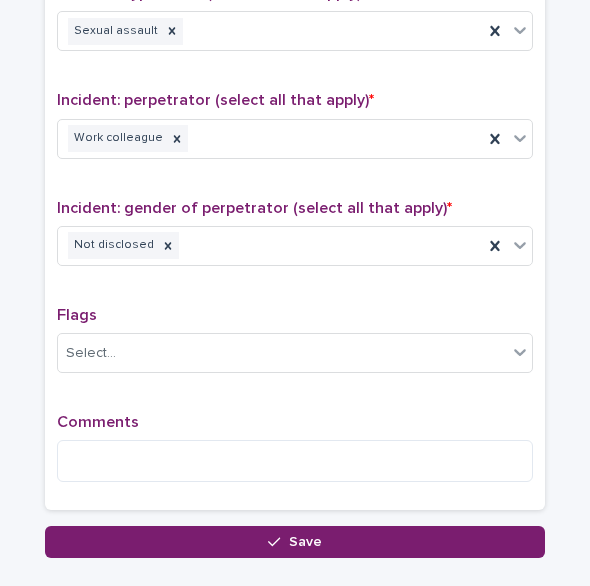 click on "Comments" at bounding box center [295, 456] 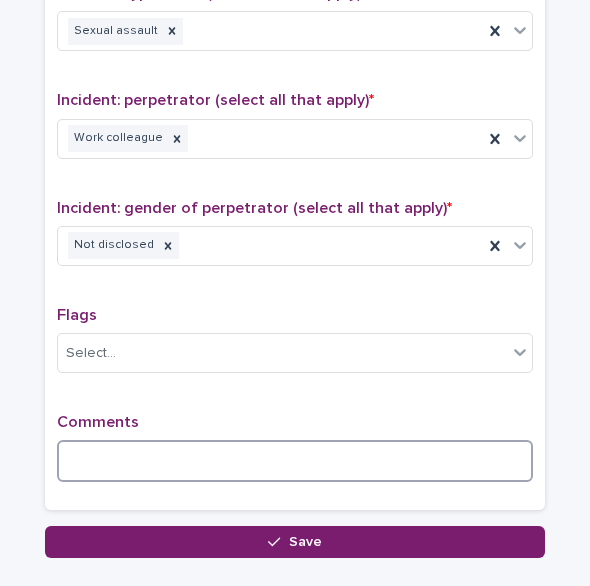 click at bounding box center (295, 461) 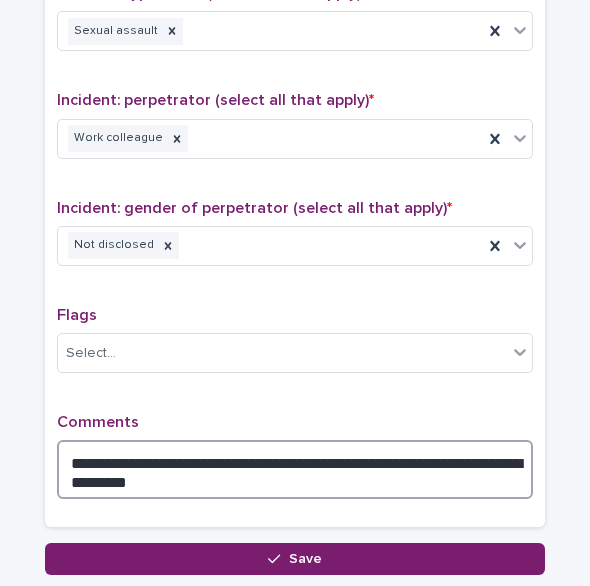click on "**********" at bounding box center [295, 469] 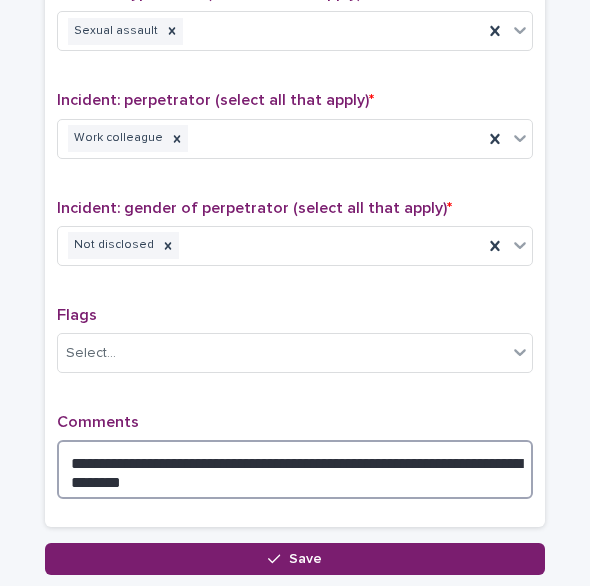 click on "**********" at bounding box center (295, 469) 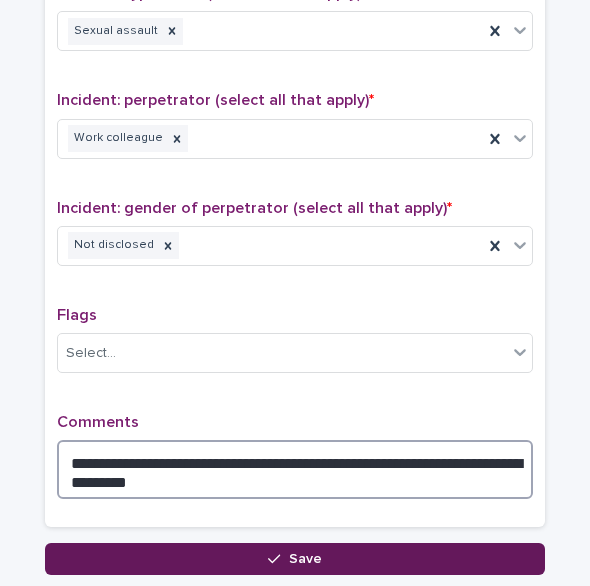 type on "**********" 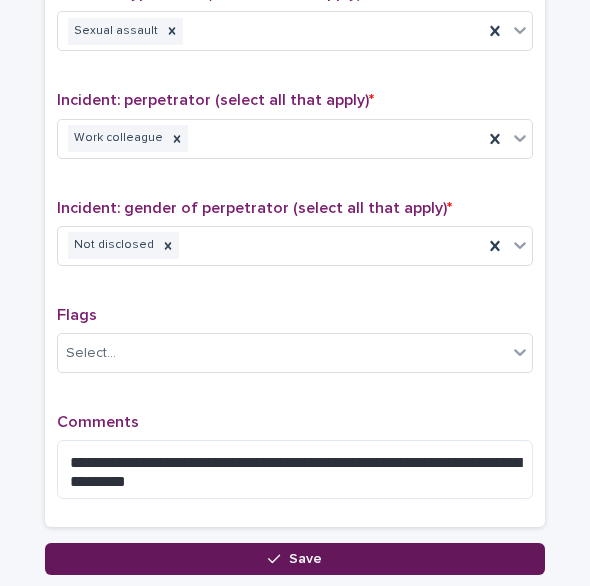 click on "Save" at bounding box center (295, 559) 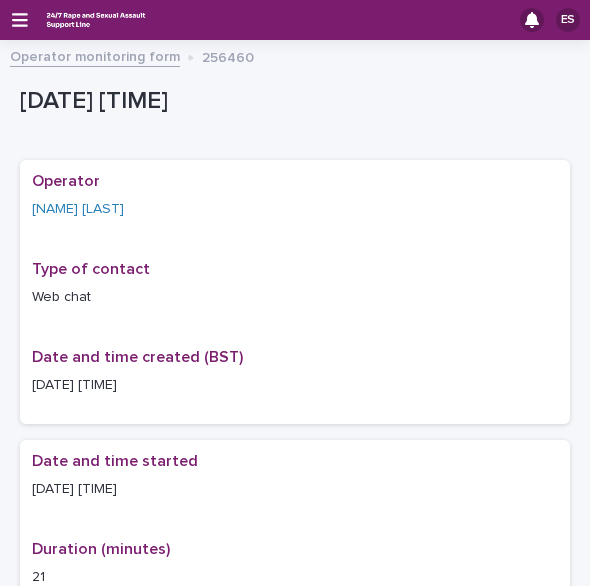 scroll, scrollTop: 0, scrollLeft: 0, axis: both 